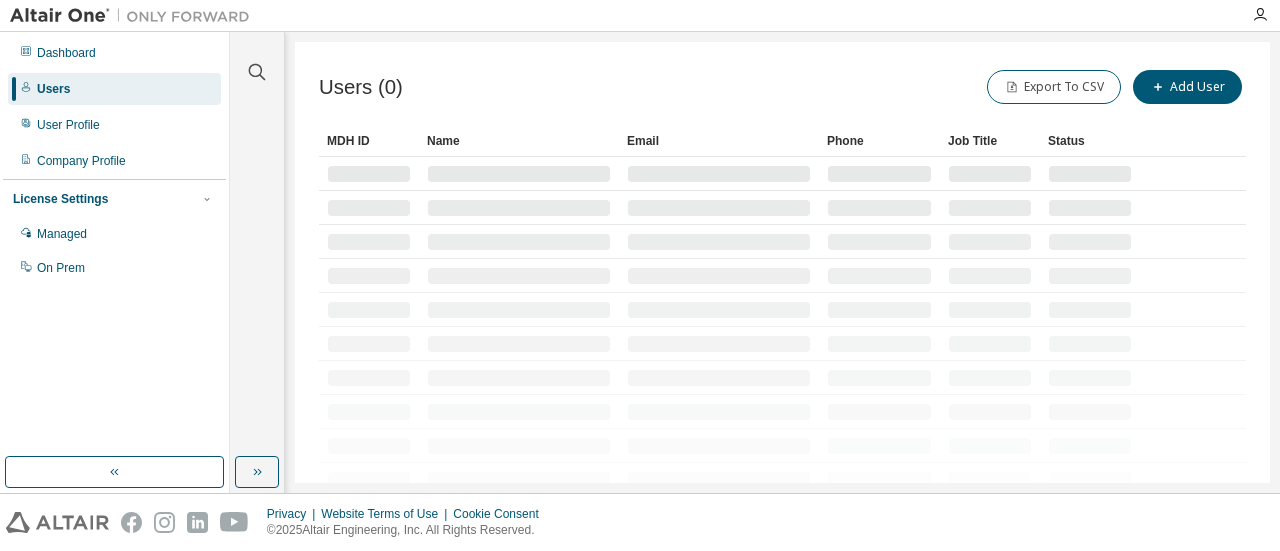 scroll, scrollTop: 0, scrollLeft: 0, axis: both 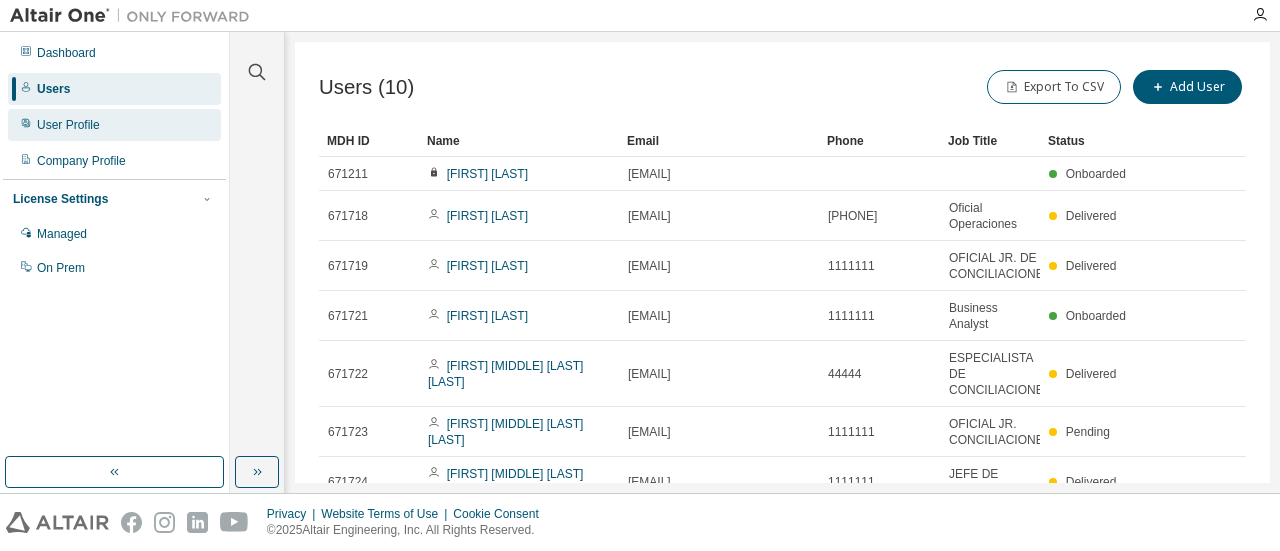 click on "User Profile" at bounding box center [114, 125] 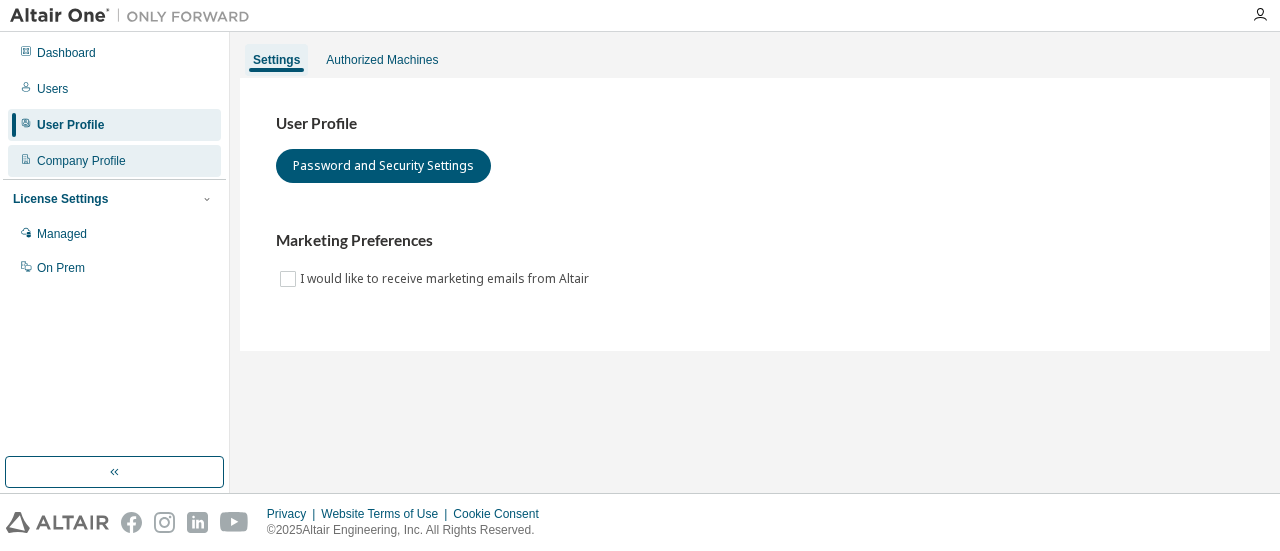 click on "Company Profile" at bounding box center (81, 161) 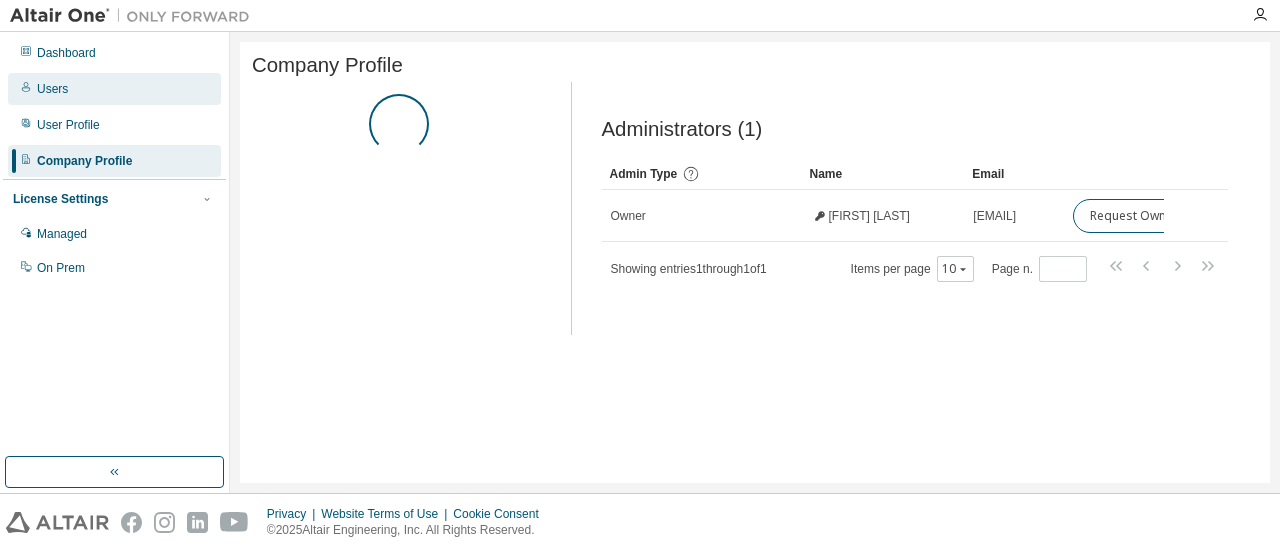 click on "Users" at bounding box center [114, 89] 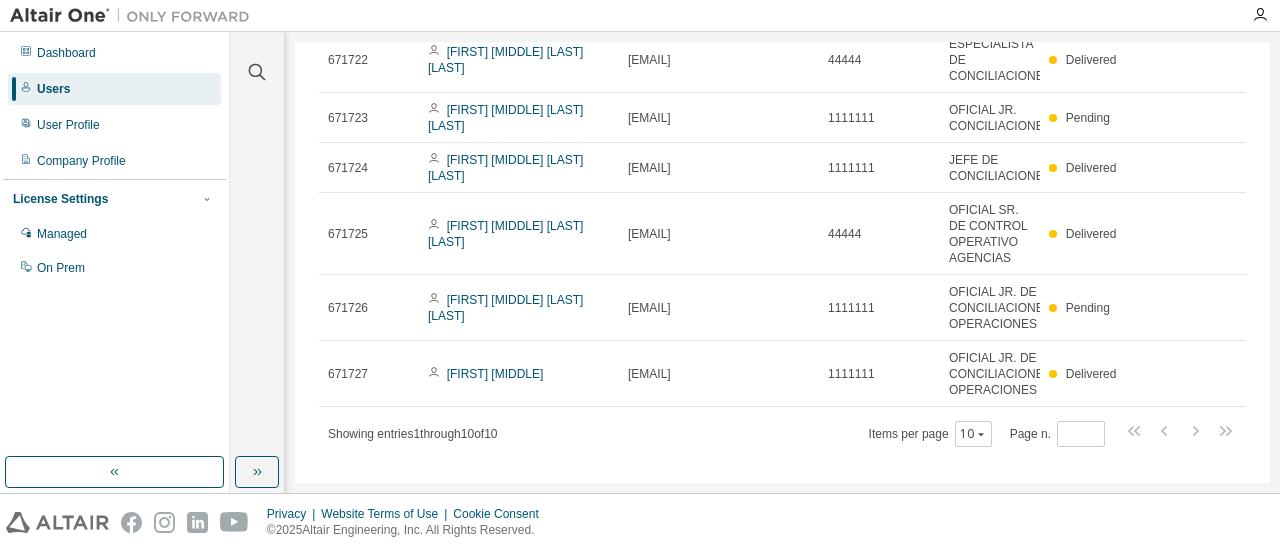 scroll, scrollTop: 0, scrollLeft: 0, axis: both 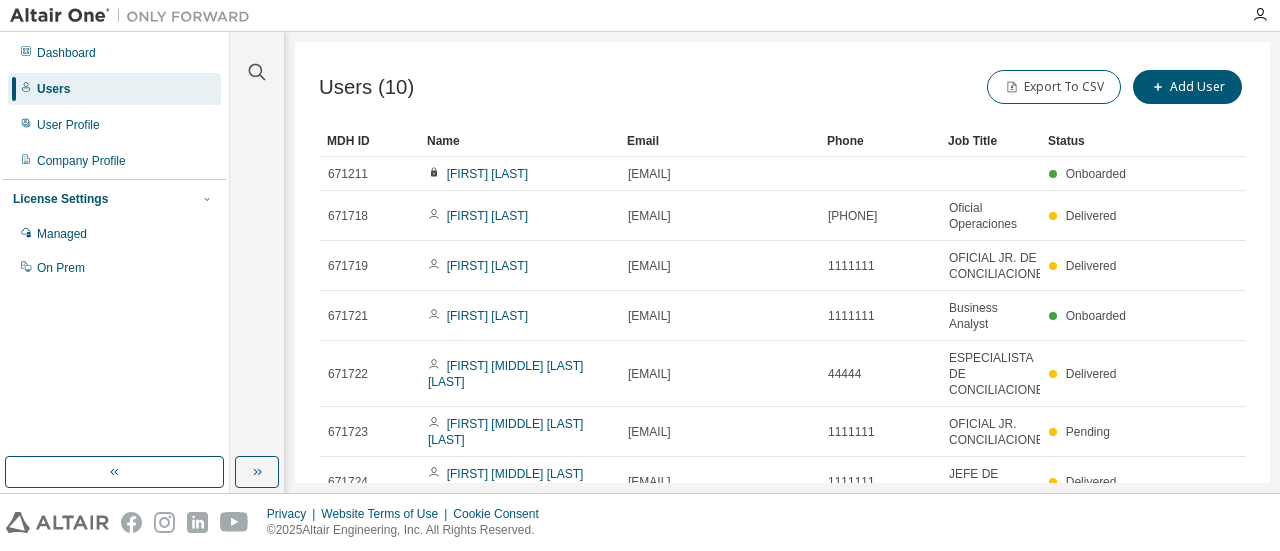 drag, startPoint x: 1276, startPoint y: 107, endPoint x: 1260, endPoint y: 236, distance: 129.98846 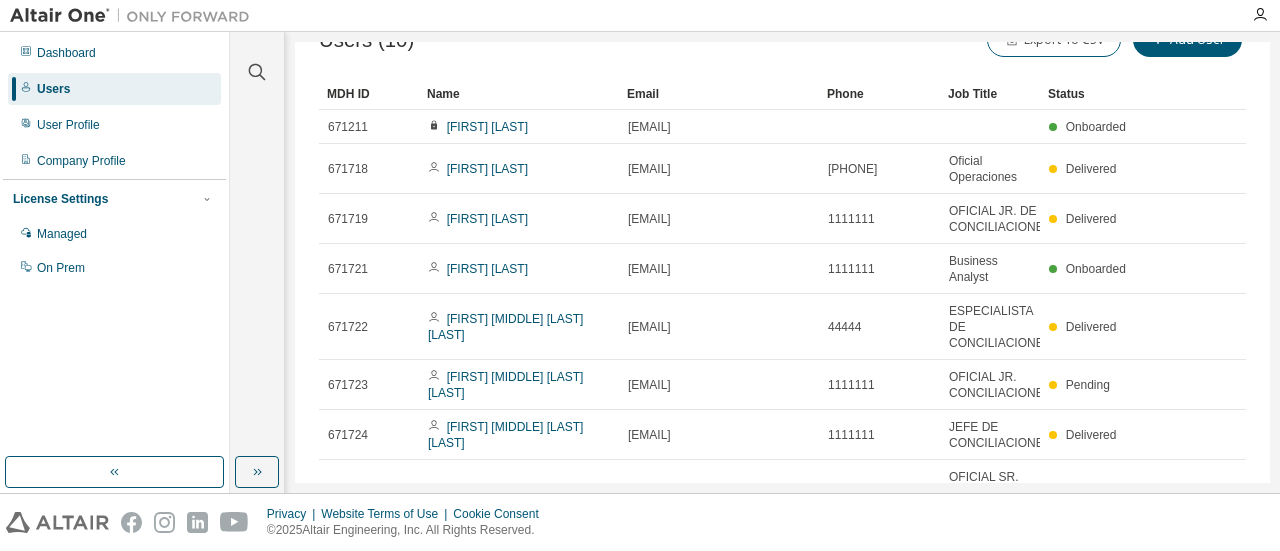 scroll, scrollTop: 0, scrollLeft: 0, axis: both 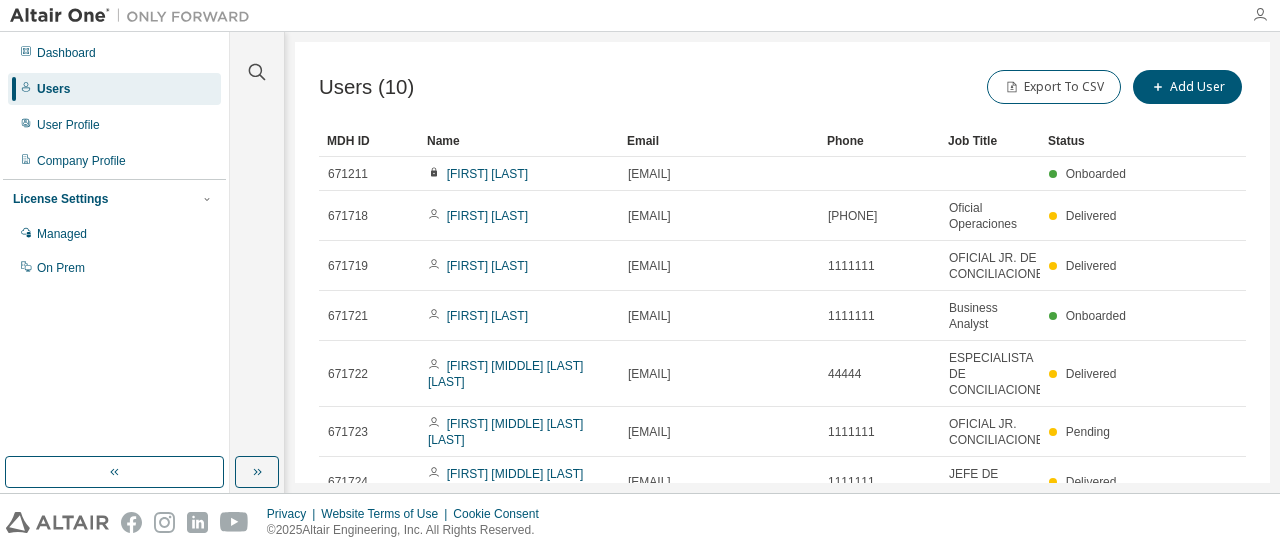 click at bounding box center (1260, 15) 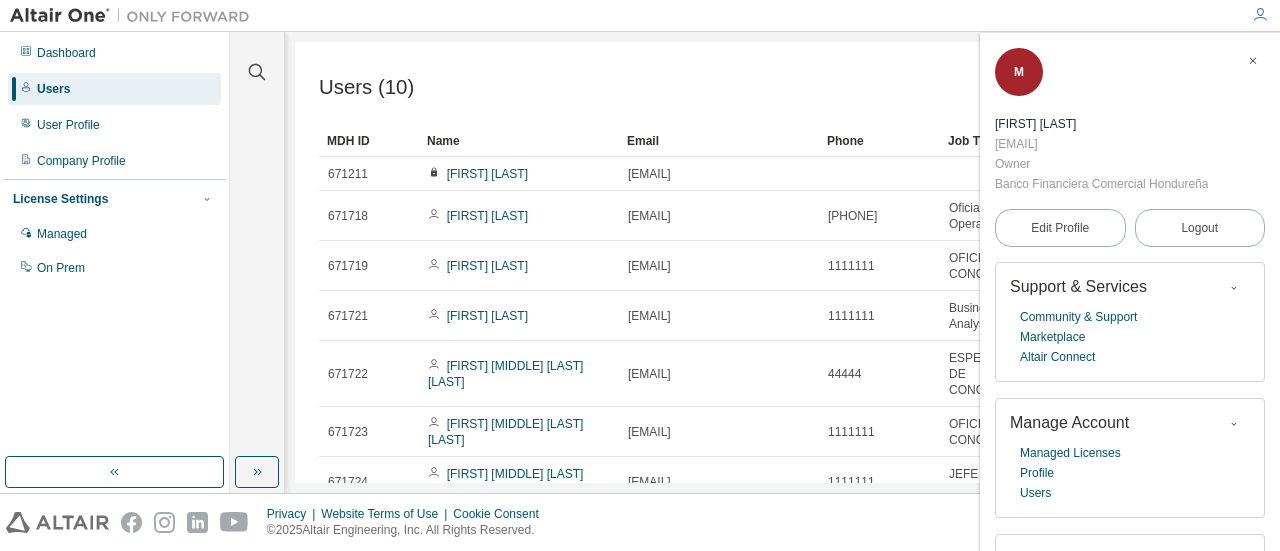 drag, startPoint x: 1224, startPoint y: 272, endPoint x: 1220, endPoint y: 250, distance: 22.36068 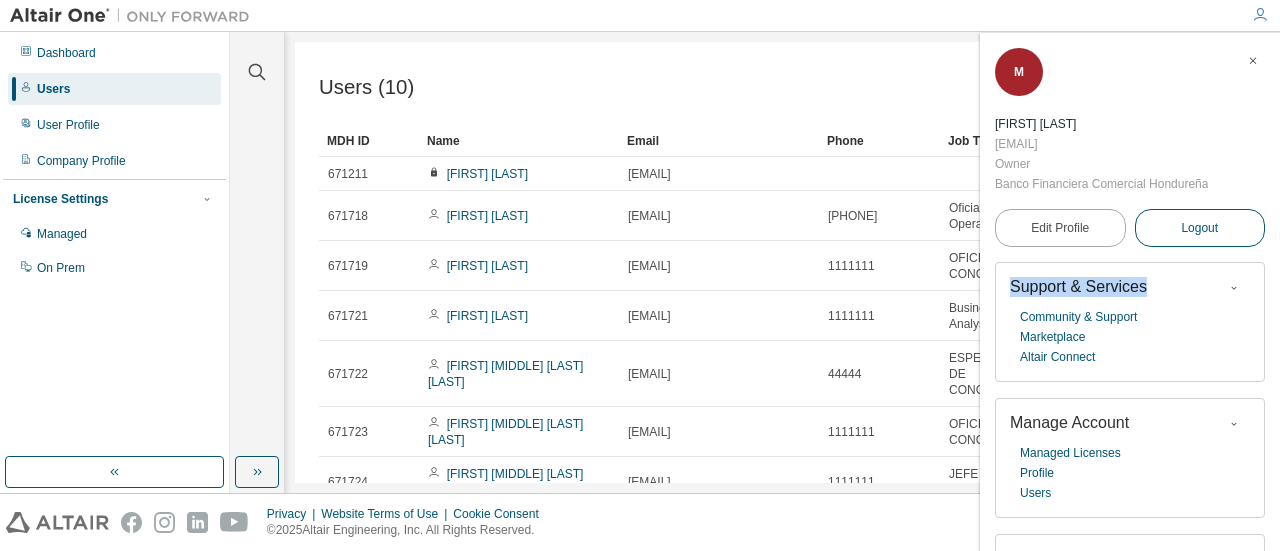 click on "Logout" at bounding box center (1200, 228) 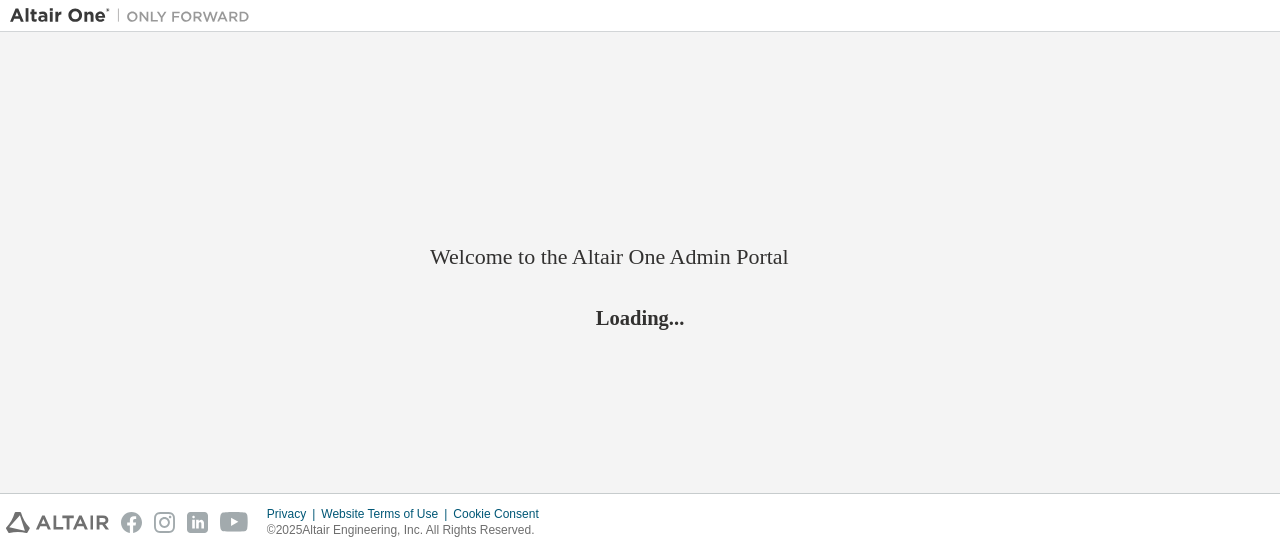 scroll, scrollTop: 0, scrollLeft: 0, axis: both 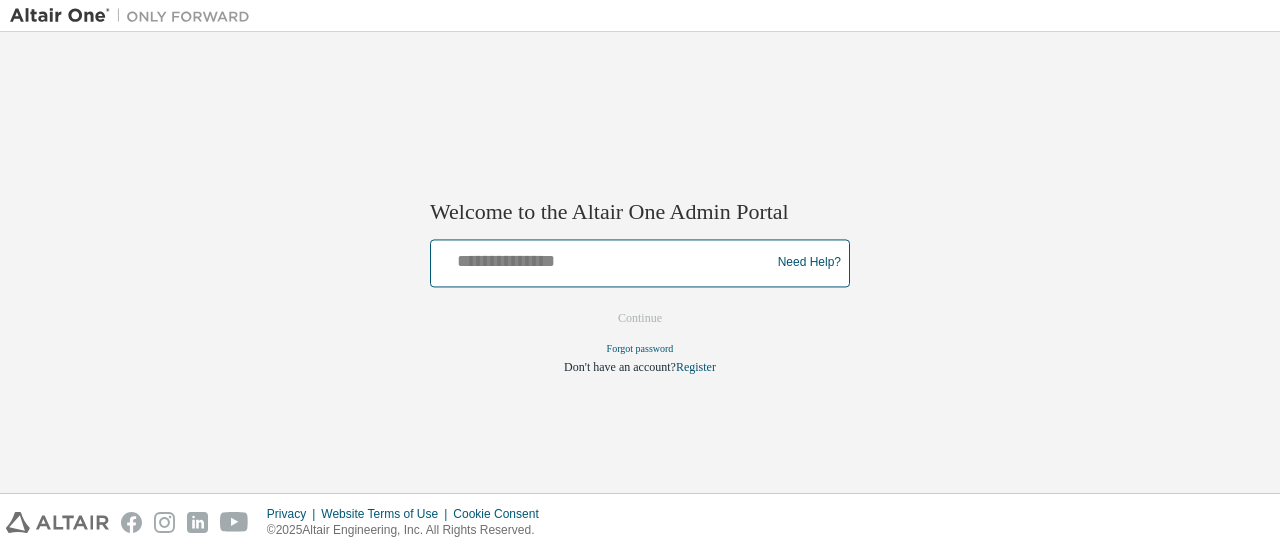 click at bounding box center (603, 258) 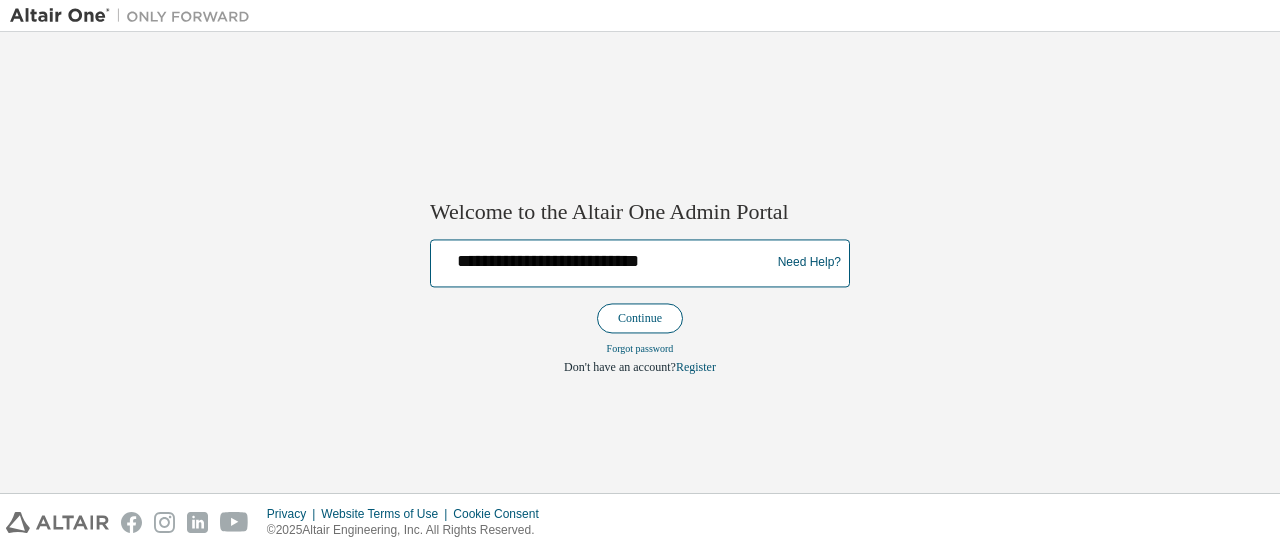 type on "**********" 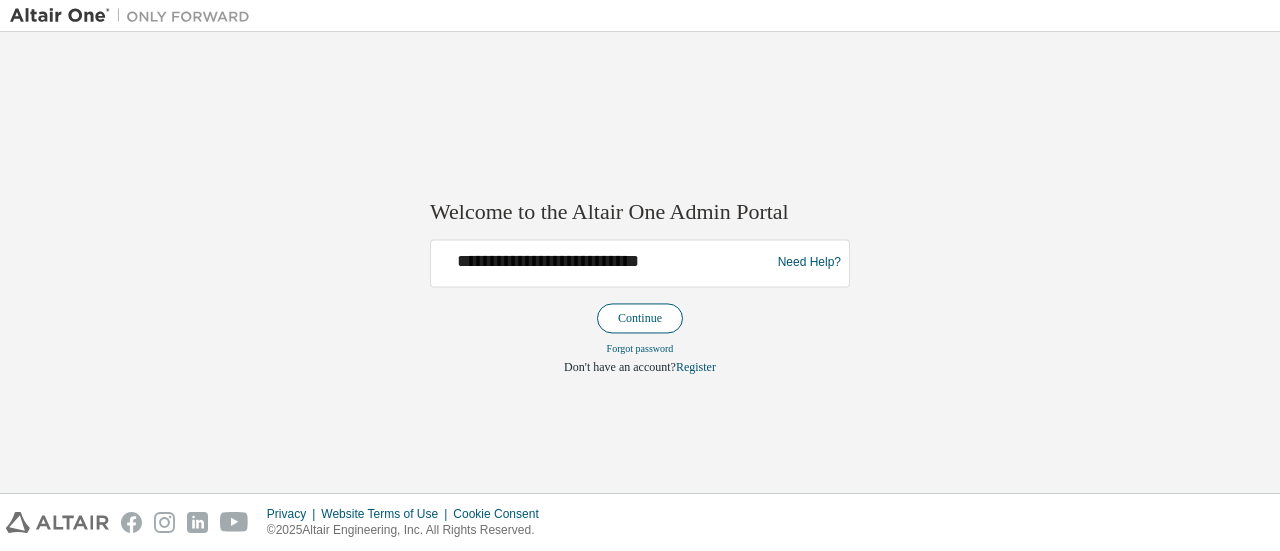 click on "Continue" at bounding box center (640, 318) 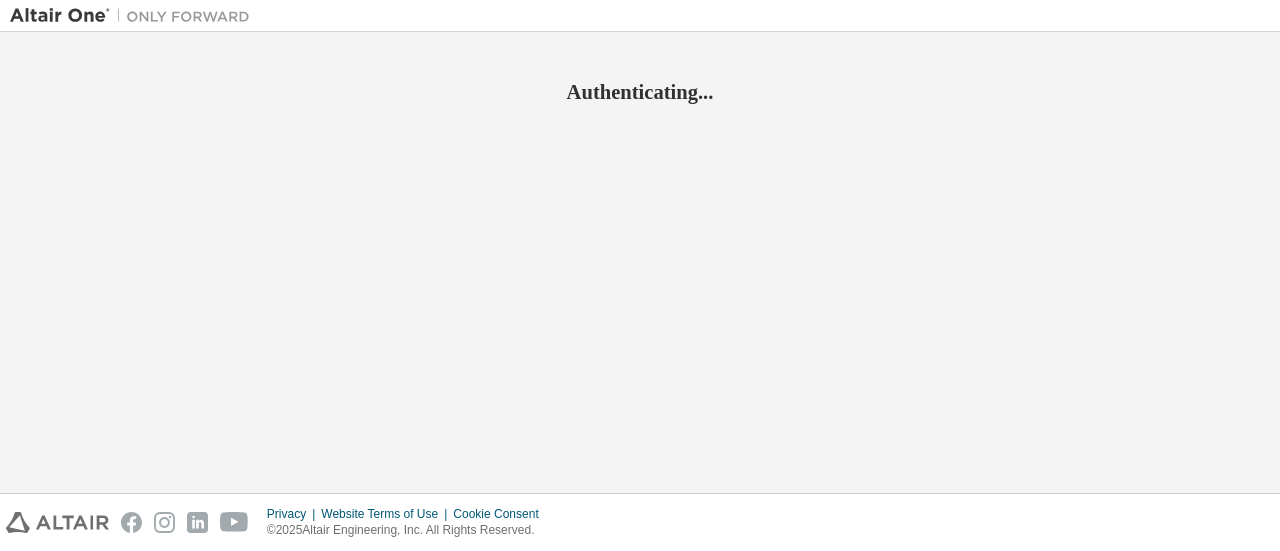 scroll, scrollTop: 0, scrollLeft: 0, axis: both 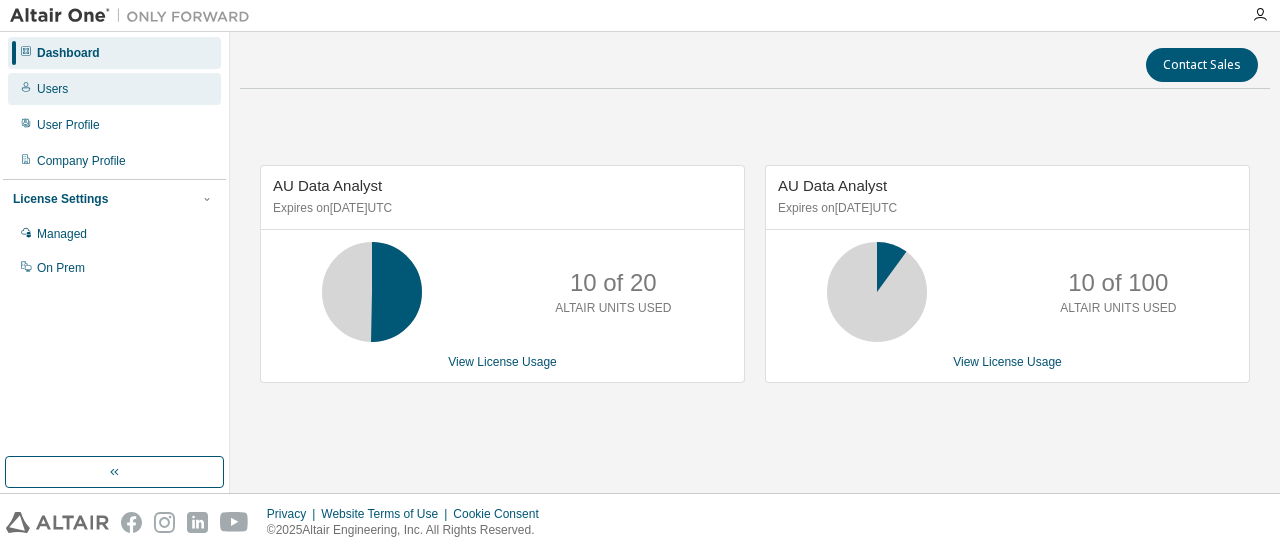 click on "Users" at bounding box center (52, 89) 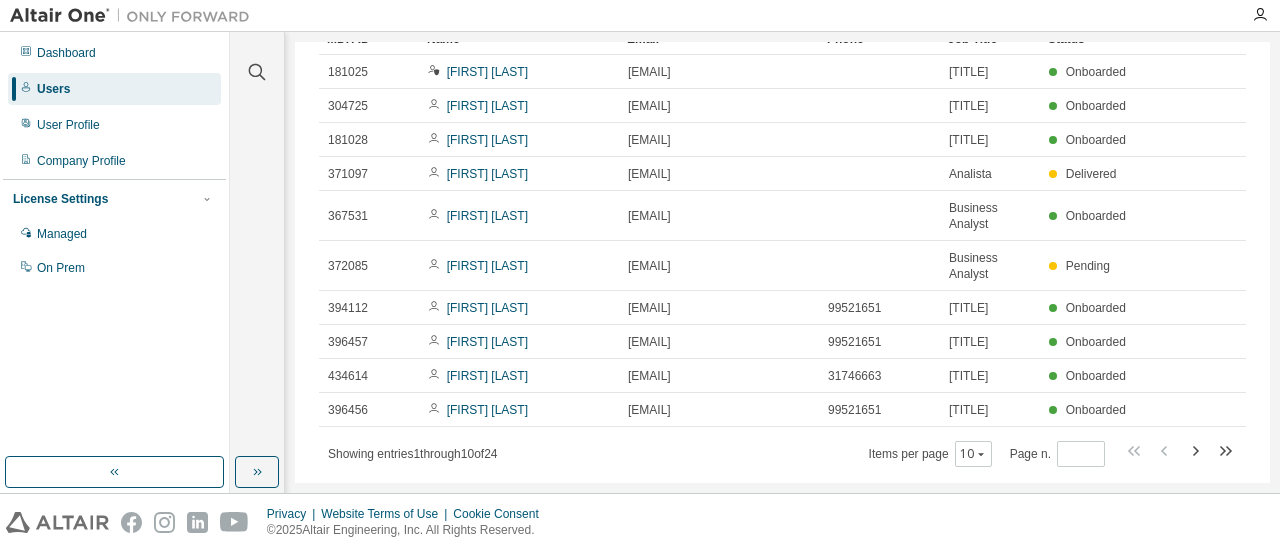 scroll, scrollTop: 0, scrollLeft: 0, axis: both 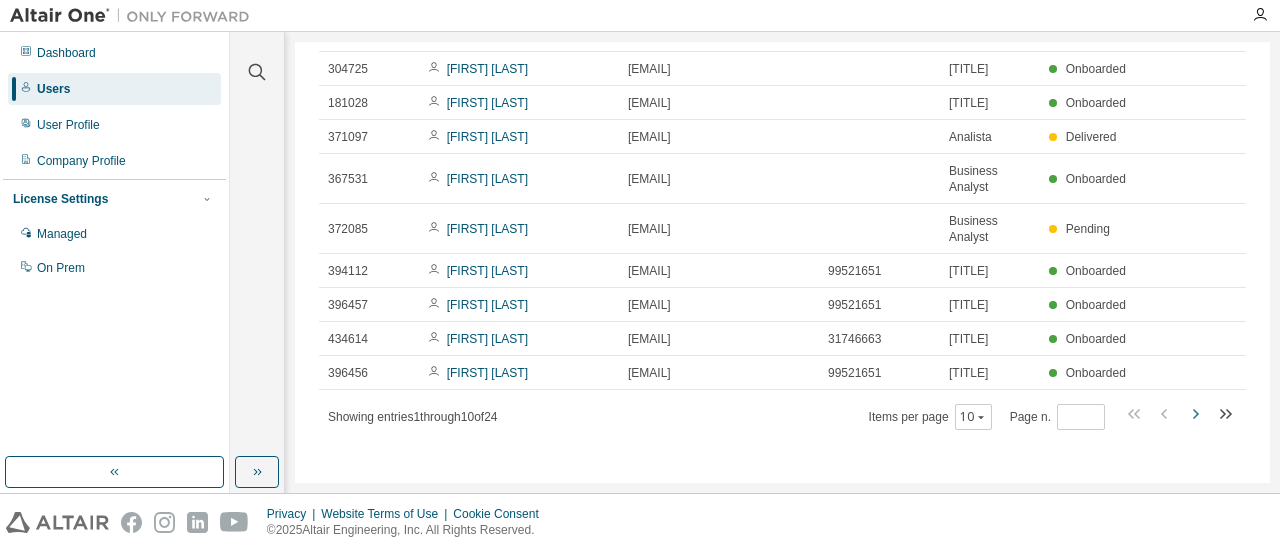 click 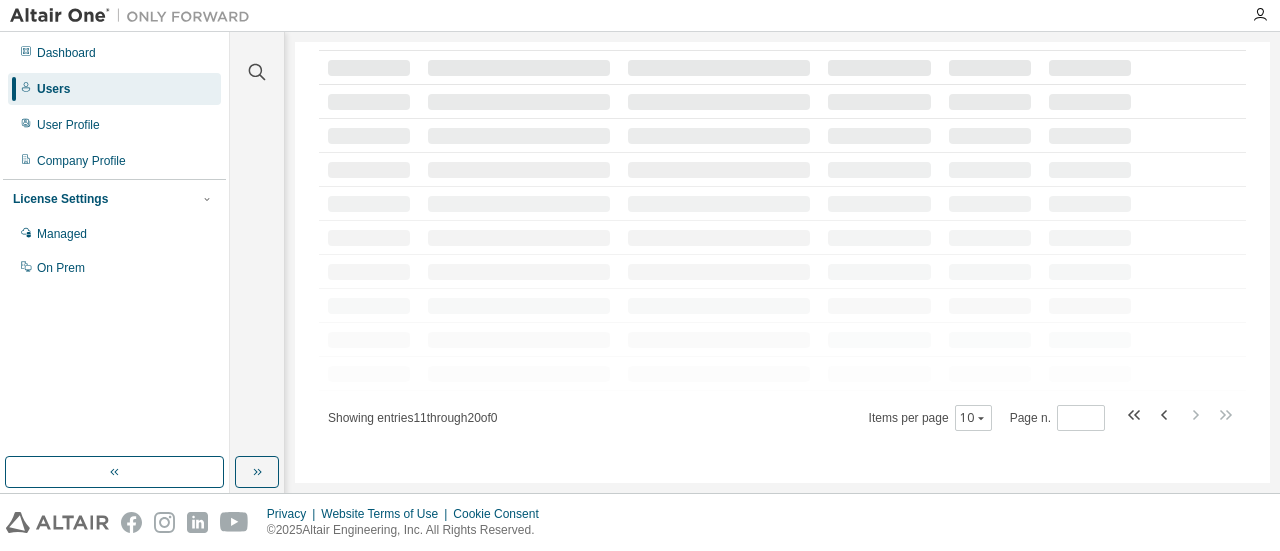 scroll, scrollTop: 314, scrollLeft: 0, axis: vertical 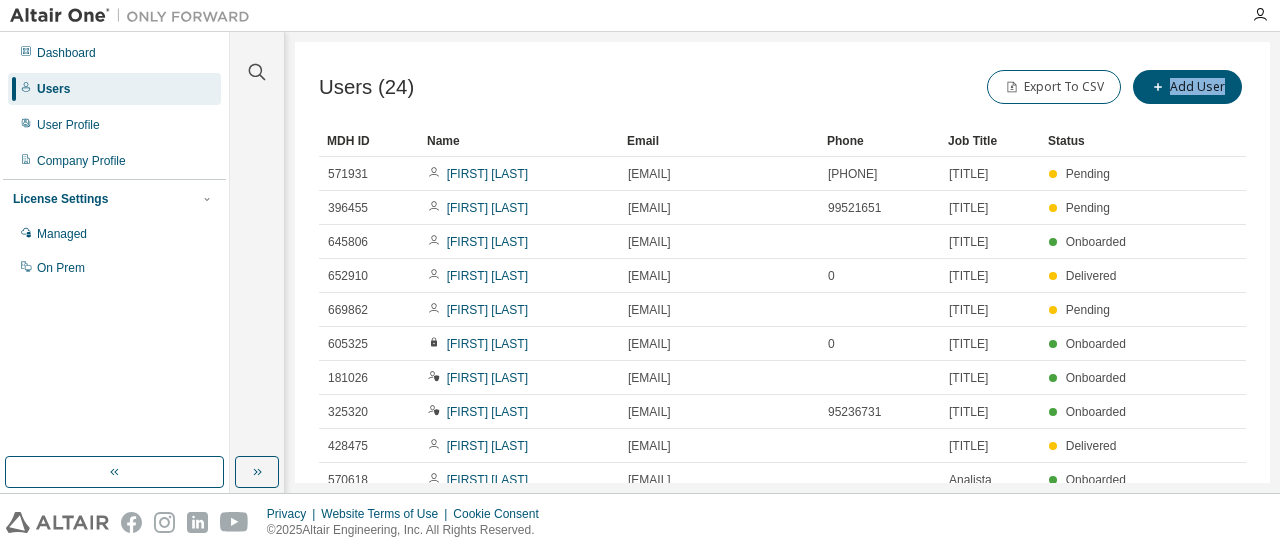 drag, startPoint x: 1260, startPoint y: 83, endPoint x: 1265, endPoint y: 121, distance: 38.327538 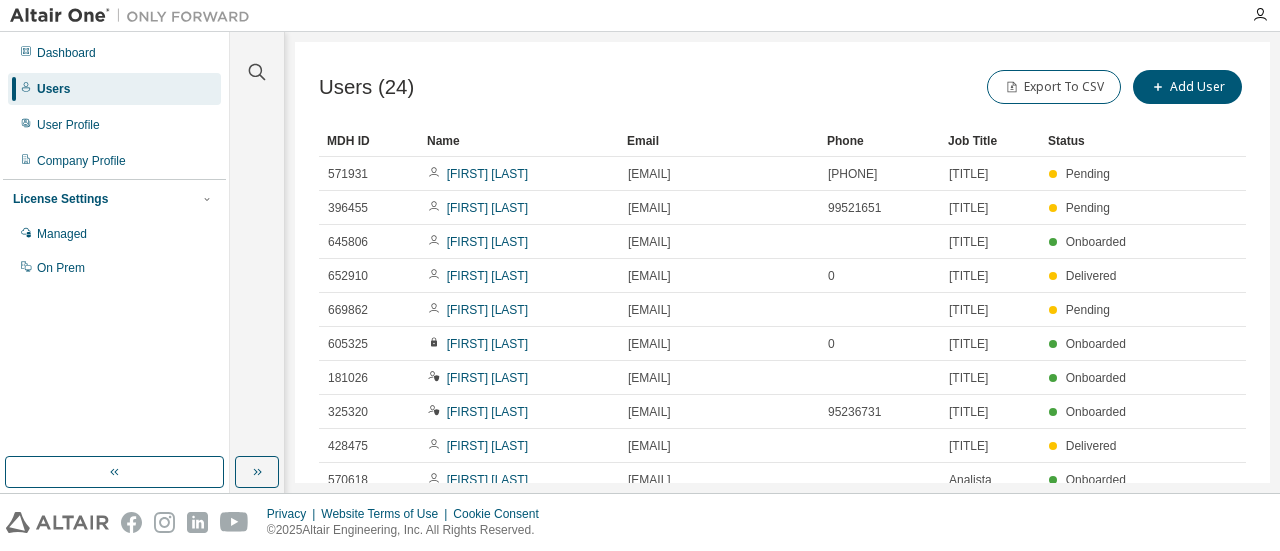 click on "Users (24) Export To CSV Add User Clear Load Save Save As Field Operator Value Select filter Select operand Add criteria Search MDH ID Name Email Phone Job Title Status 571931    Charles Jean Palma Canales charles.palma@ficohsa.com +50497444779 OFICIAL SR. DE OPERACIONES Y GESTIONES TC Pending 396455    Yesica Benavides yesica.benavides@ficohsa.com 99521651 OFICIAL JR. DE MEDIOS DE PAGO Pending 645806    César Armando Molina Rodríguez cesar.molina@ficohsa.com OFICIAL SR. OPERACIONES ADQUIRENCIA Onboarded 652910    Josue Espinal josue.espinal@ficohsa.com 0 OFICIAL SR. DE CONVENIOS Delivered 669862    MARCOS ANTONIO  AMADOR CARBAJAL marcos.a.amador@ficohsa.com OFICIAL JR. DE CONCILIACIONES Pending 605325    Cindy Tammelin cindy.tammelin@ficohsa.com 0 Oficial Sr. de Planificación Operativa de TI Onboarded 181026    Kurt Castro kurt.castro@ficohsa.com GERENTE REGIONAL DE INTELIGENCIA DE NEGOCIOS Onboarded 325320    Augusto Carcamo augusto.carcamo@ficohsa.com 95236731 JEFE DE INTELIGENCIA 428475" at bounding box center (782, 262) 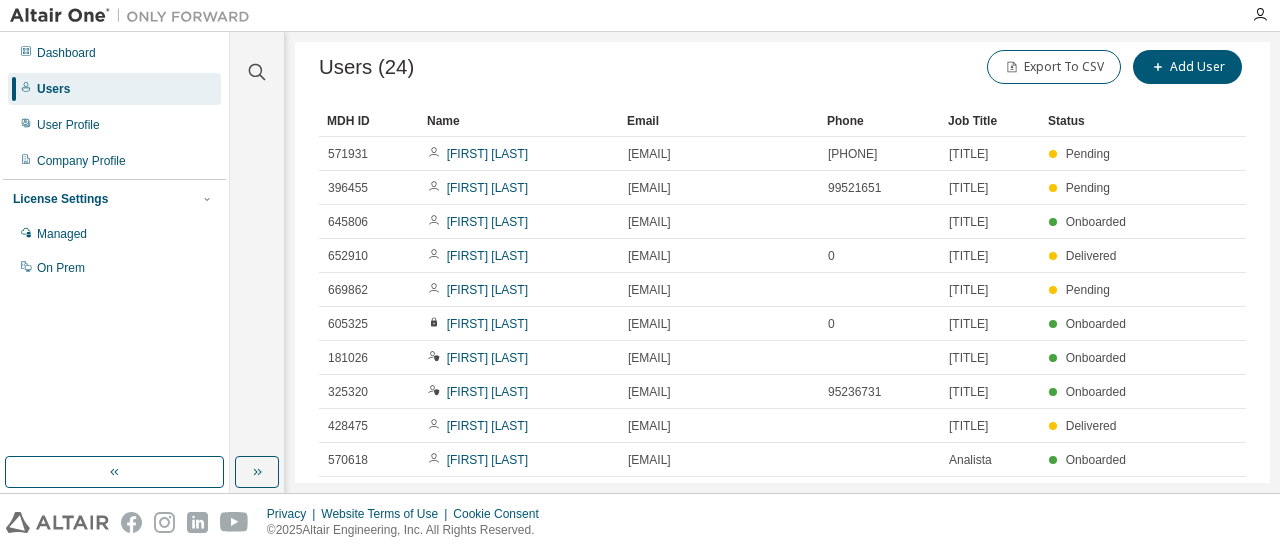 scroll, scrollTop: 0, scrollLeft: 0, axis: both 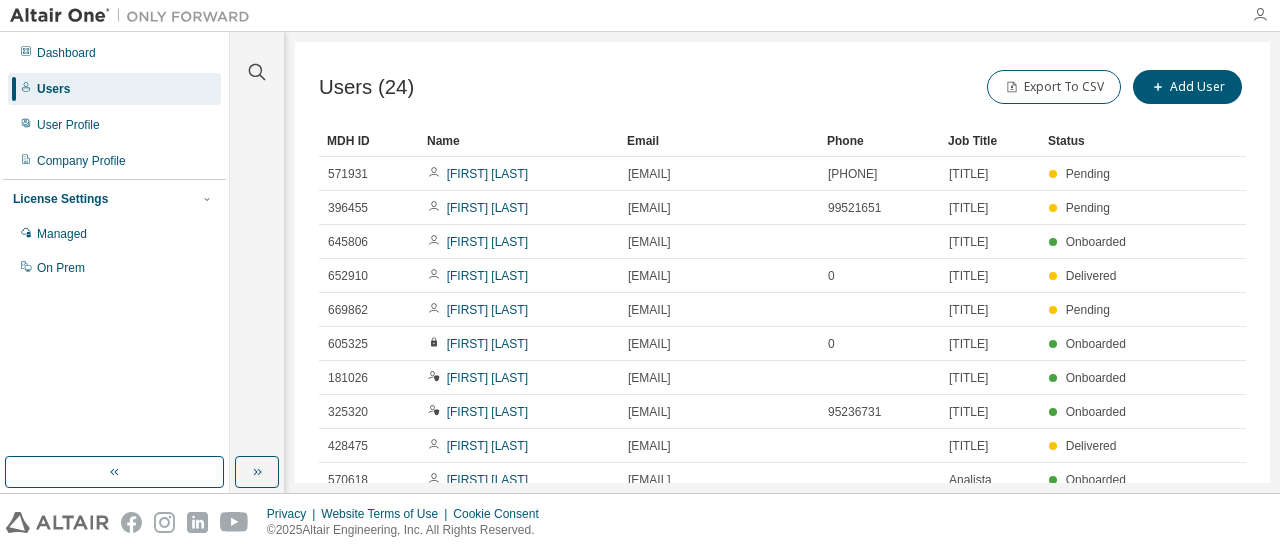 click at bounding box center [1260, 15] 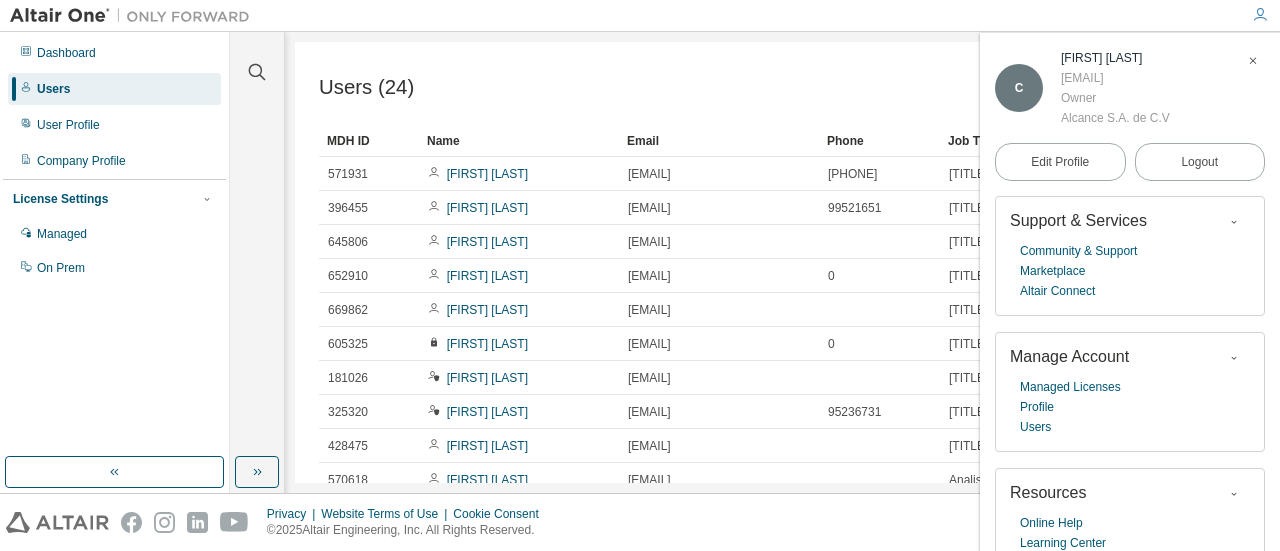 click on "Users (24) Export To CSV Add User Clear Load Save Save As Field Operator Value Select filter Select operand Add criteria Search MDH ID Name Email Phone Job Title Status 571931    Charles Jean Palma Canales charles.palma@ficohsa.com +50497444779 OFICIAL SR. DE OPERACIONES Y GESTIONES TC Pending 396455    Yesica Benavides yesica.benavides@ficohsa.com 99521651 OFICIAL JR. DE MEDIOS DE PAGO Pending 645806    César Armando Molina Rodríguez cesar.molina@ficohsa.com OFICIAL SR. OPERACIONES ADQUIRENCIA Onboarded 652910    Josue Espinal josue.espinal@ficohsa.com 0 OFICIAL SR. DE CONVENIOS Delivered 669862    MARCOS ANTONIO  AMADOR CARBAJAL marcos.a.amador@ficohsa.com OFICIAL JR. DE CONCILIACIONES Pending 605325    Cindy Tammelin cindy.tammelin@ficohsa.com 0 Oficial Sr. de Planificación Operativa de TI Onboarded 181026    Kurt Castro kurt.castro@ficohsa.com GERENTE REGIONAL DE INTELIGENCIA DE NEGOCIOS Onboarded 325320    Augusto Carcamo augusto.carcamo@ficohsa.com 95236731 JEFE DE INTELIGENCIA 428475" at bounding box center (782, 262) 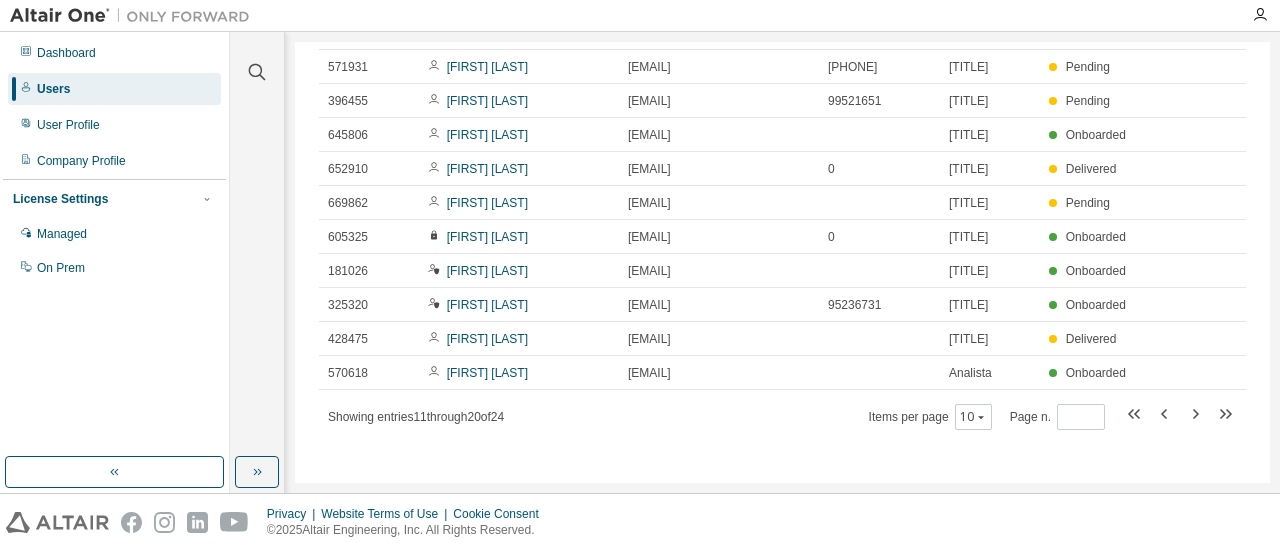 scroll, scrollTop: 189, scrollLeft: 0, axis: vertical 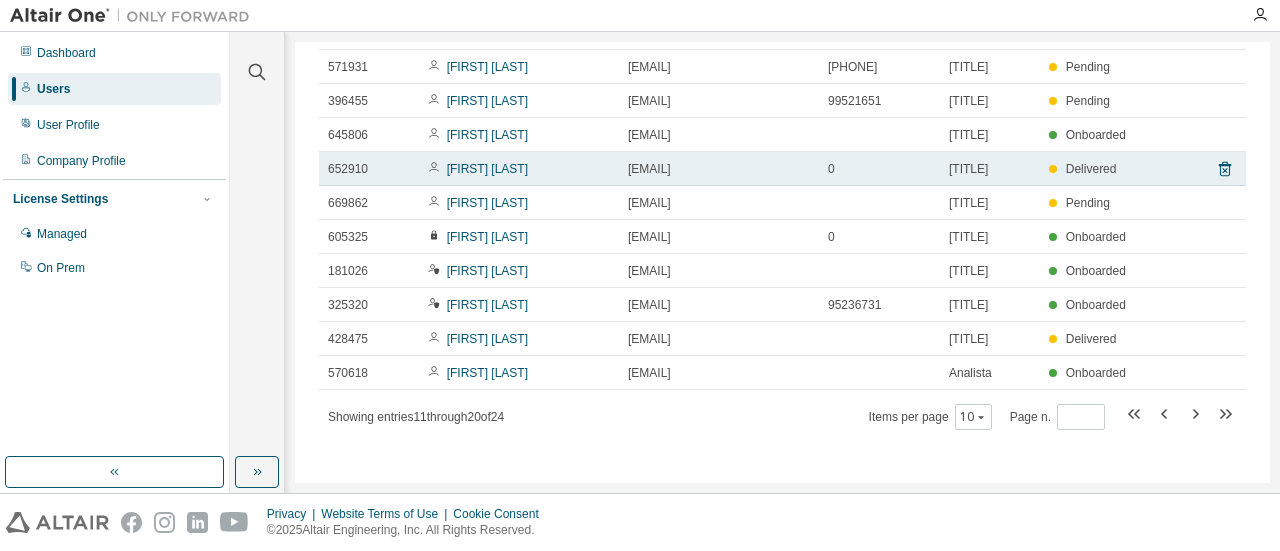drag, startPoint x: 1016, startPoint y: 215, endPoint x: 943, endPoint y: 199, distance: 74.73286 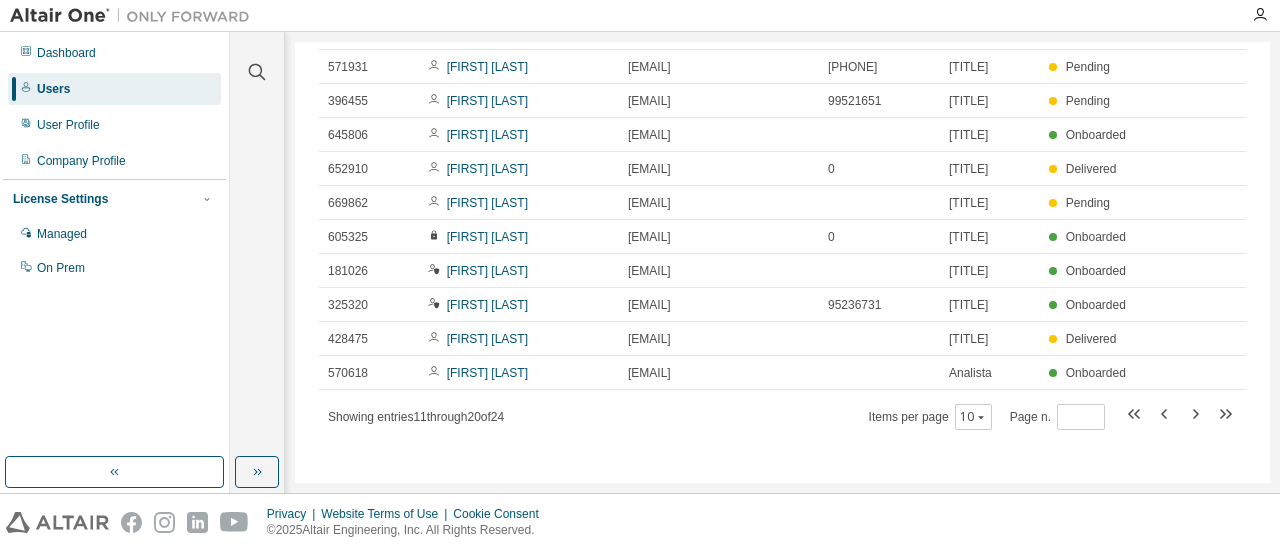 click on "Clear all Status Onboarded Pending Sent Delivered Bounced Under Review Revoked Role Owner Admin User" at bounding box center (257, 244) 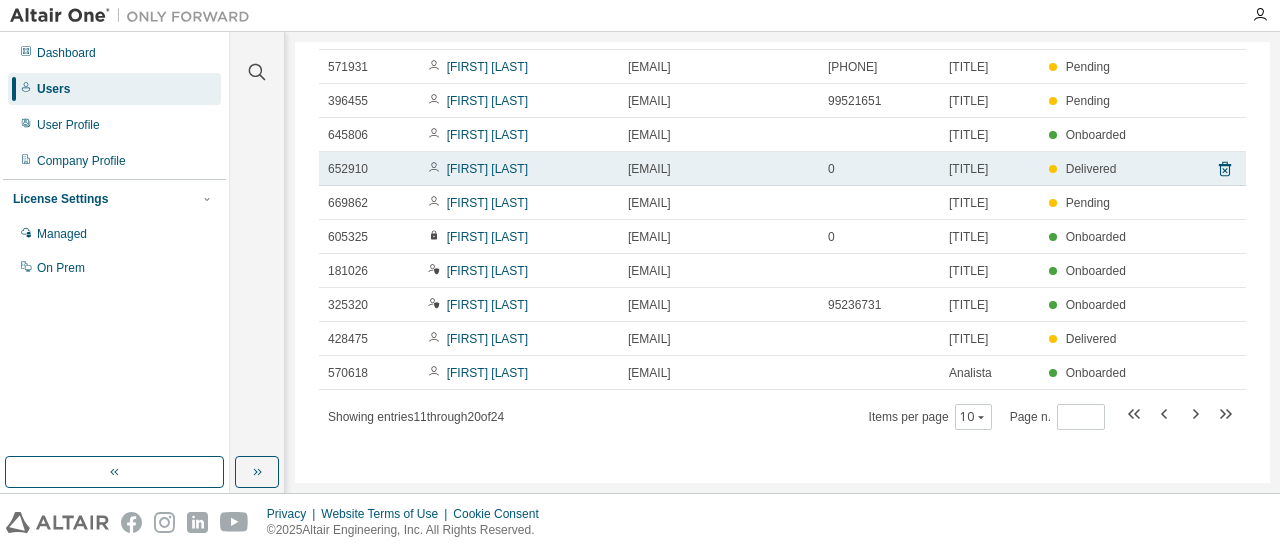 drag, startPoint x: 768, startPoint y: 209, endPoint x: 596, endPoint y: 205, distance: 172.04651 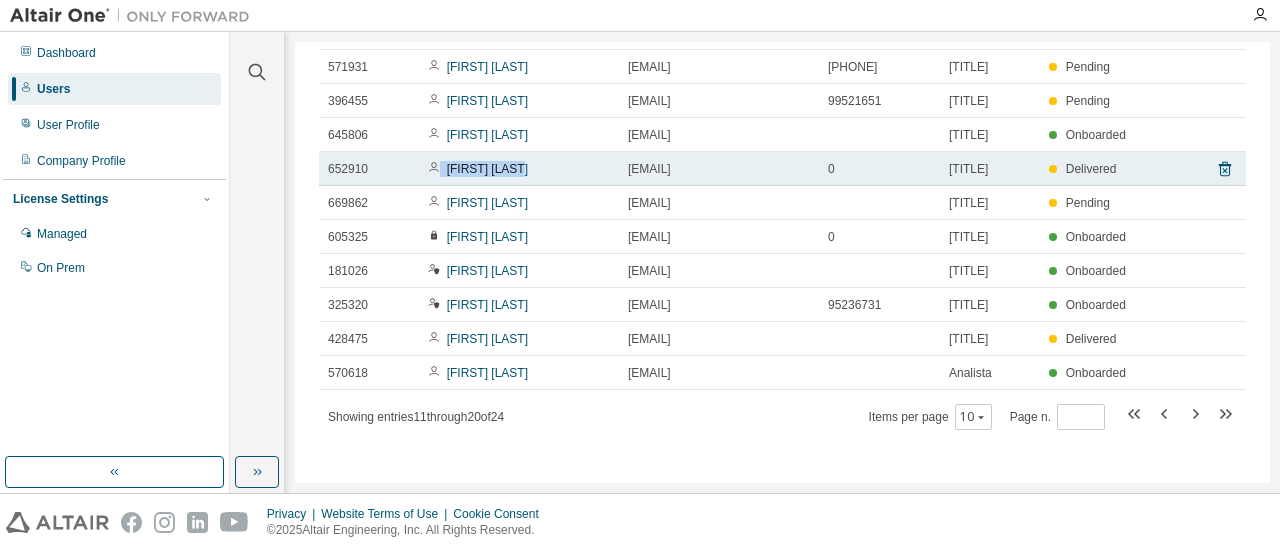 drag, startPoint x: 417, startPoint y: 199, endPoint x: 526, endPoint y: 210, distance: 109.55364 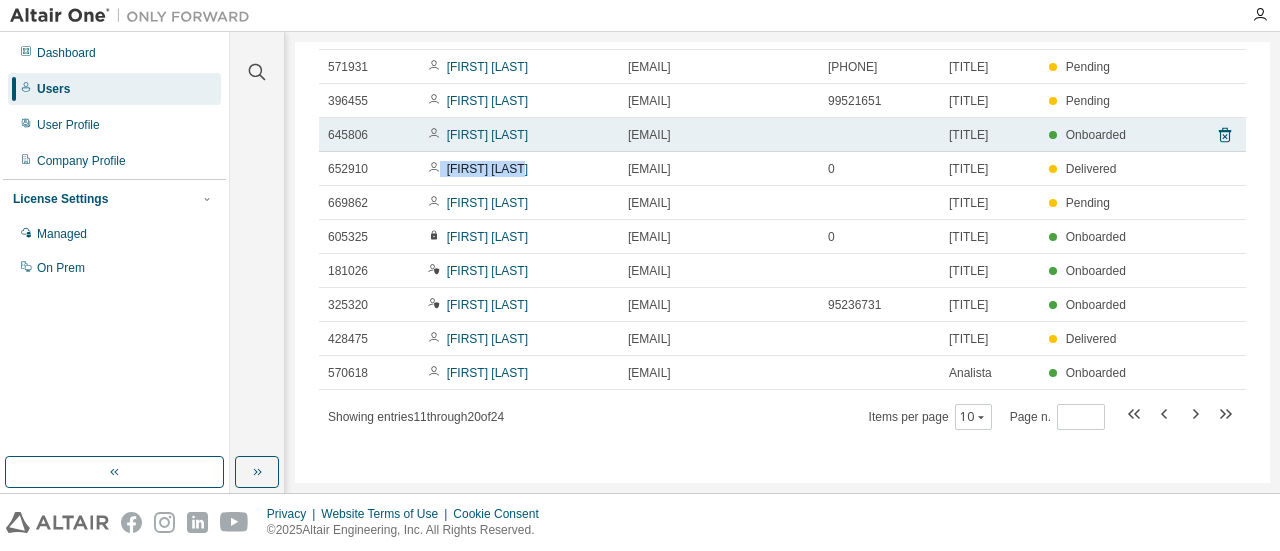 drag, startPoint x: 432, startPoint y: 138, endPoint x: 496, endPoint y: 164, distance: 69.079666 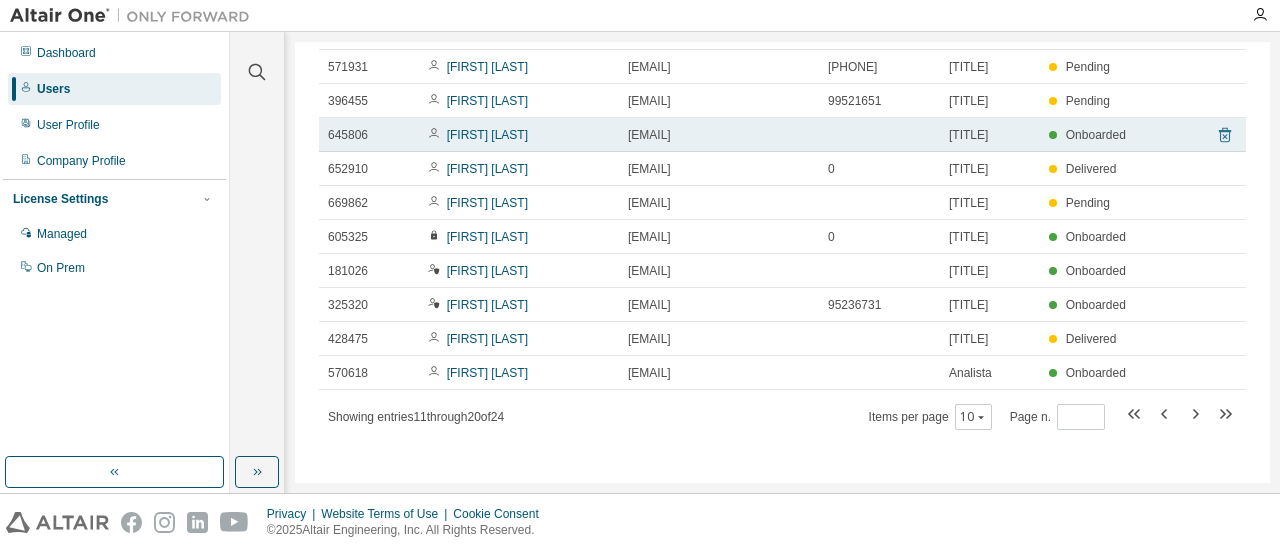 click 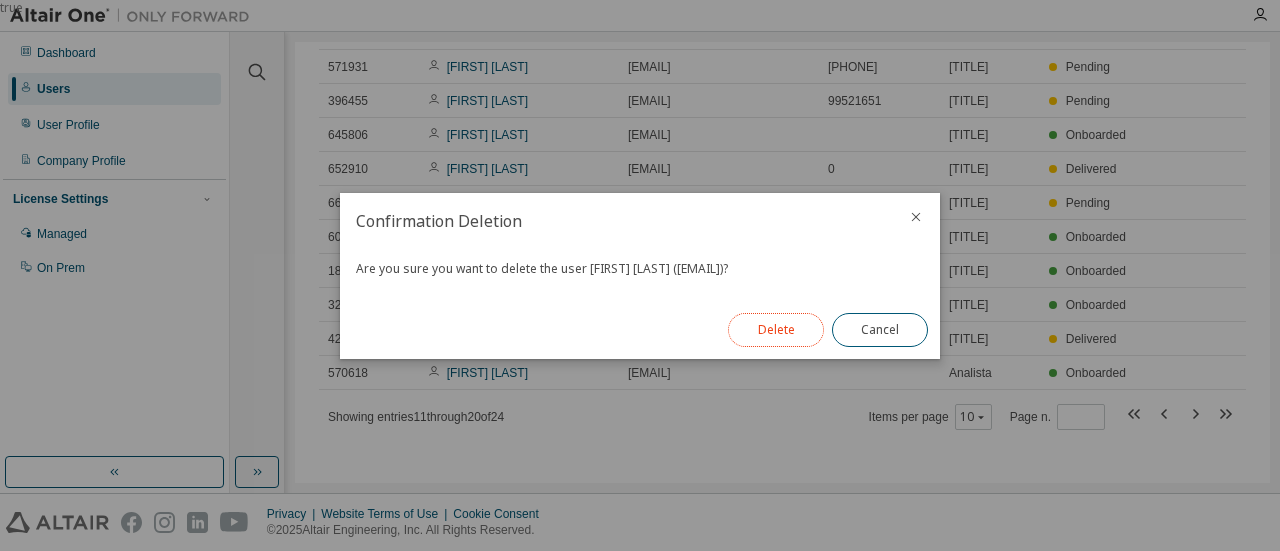 click on "Delete" at bounding box center [776, 330] 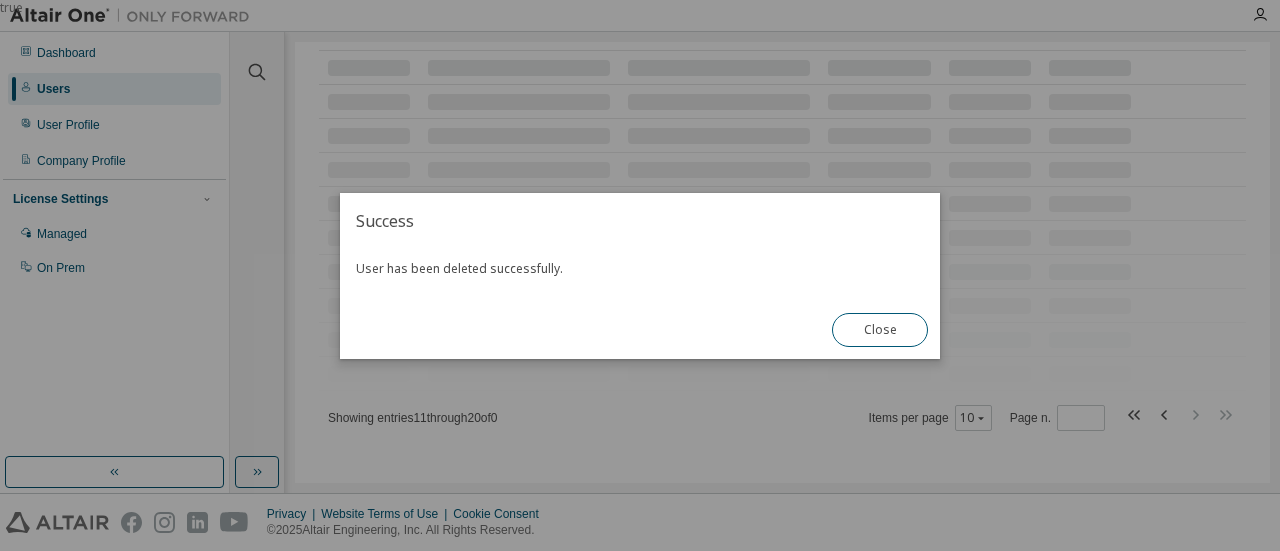 scroll, scrollTop: 189, scrollLeft: 0, axis: vertical 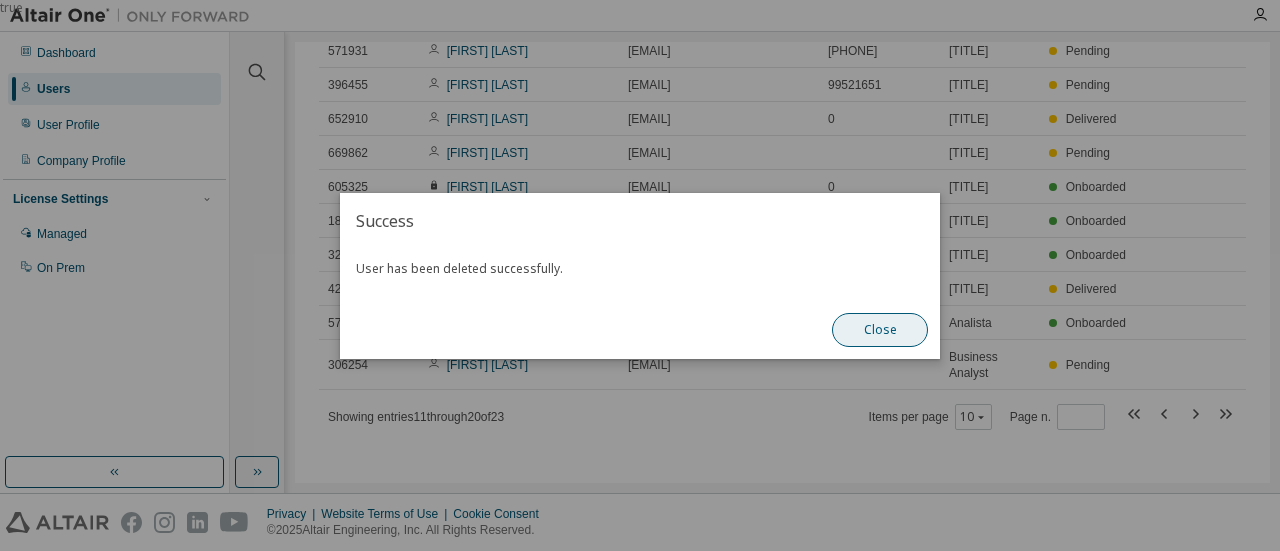 click on "Close" at bounding box center (880, 330) 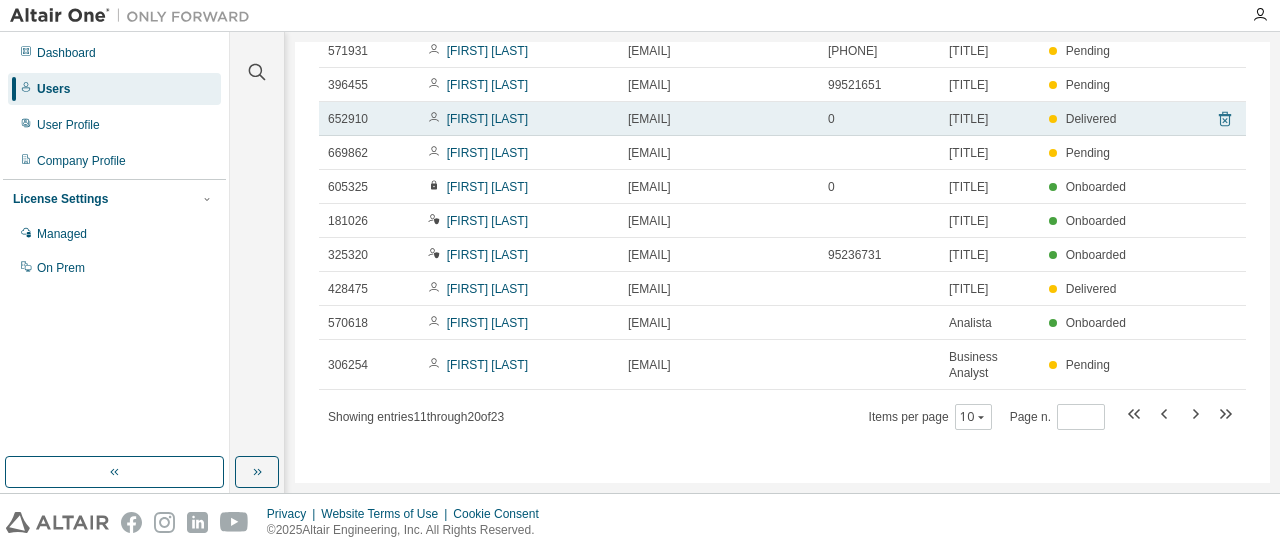 click 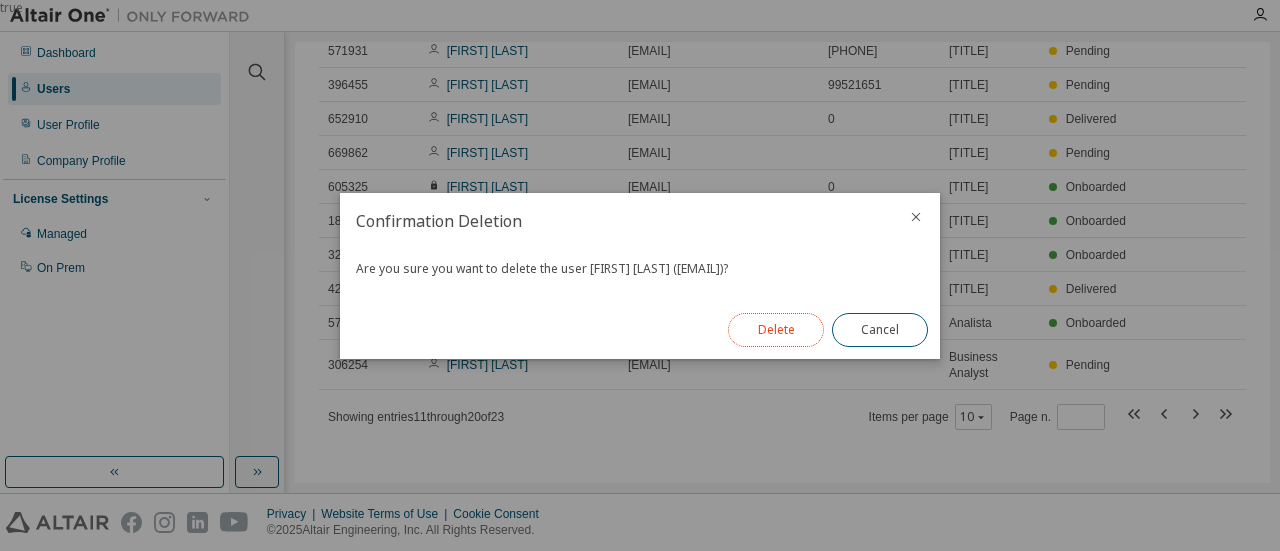 click on "Delete" at bounding box center (776, 330) 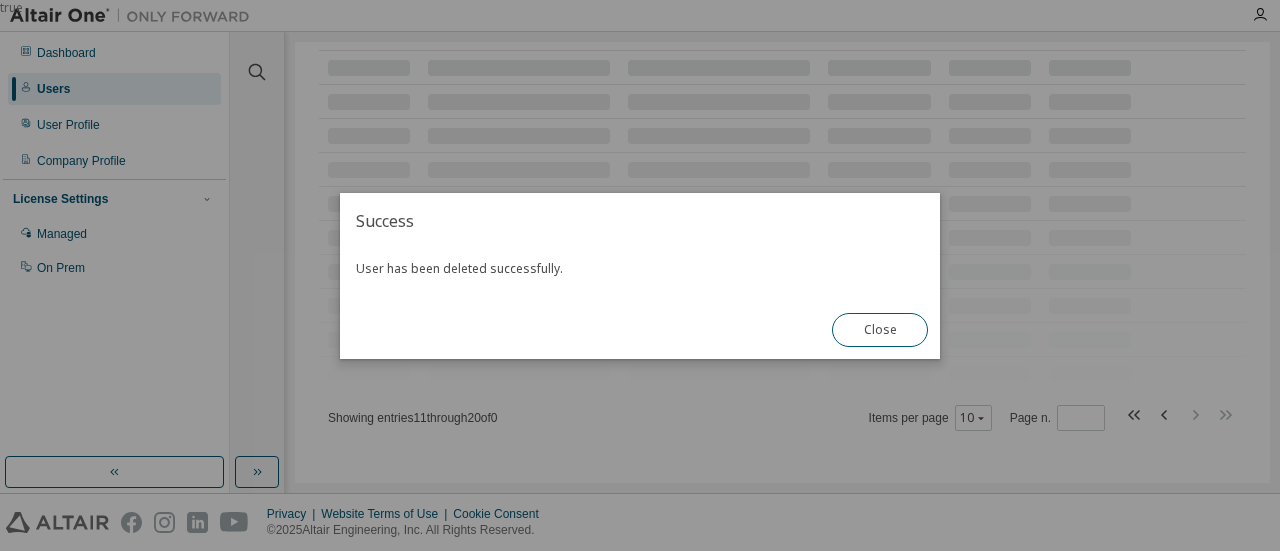 scroll, scrollTop: 189, scrollLeft: 0, axis: vertical 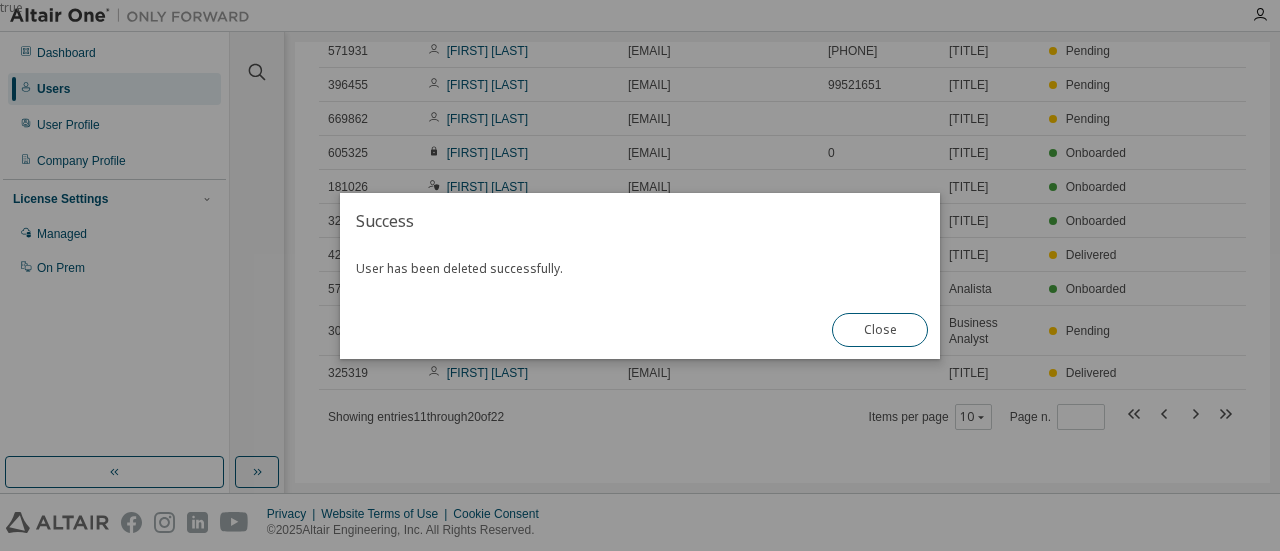 drag, startPoint x: 1264, startPoint y: 214, endPoint x: 1249, endPoint y: 67, distance: 147.76332 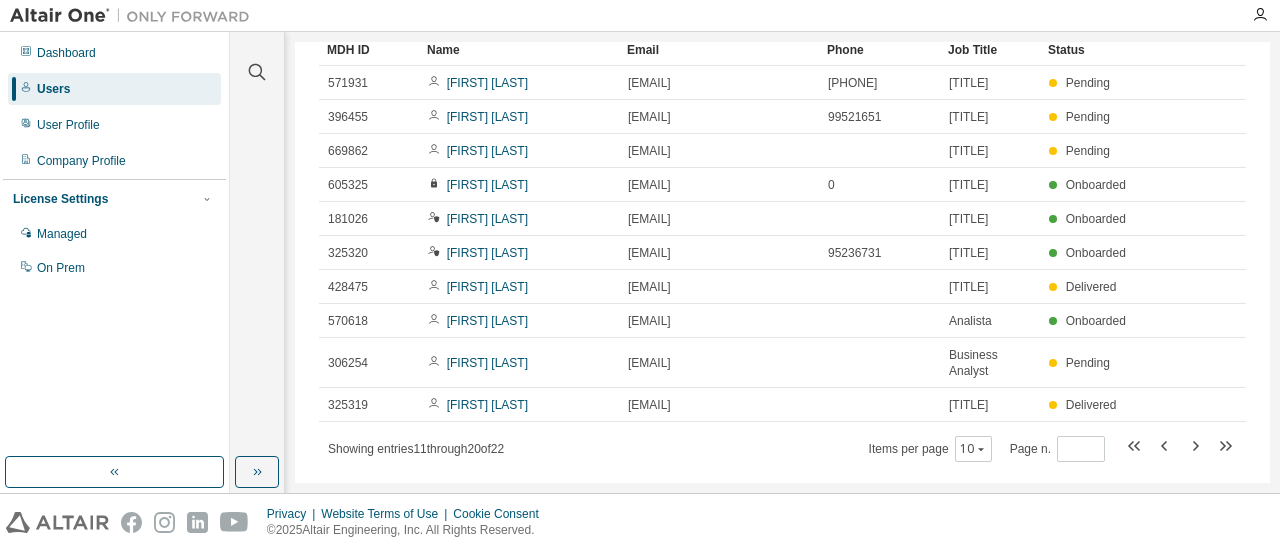 scroll, scrollTop: 0, scrollLeft: 0, axis: both 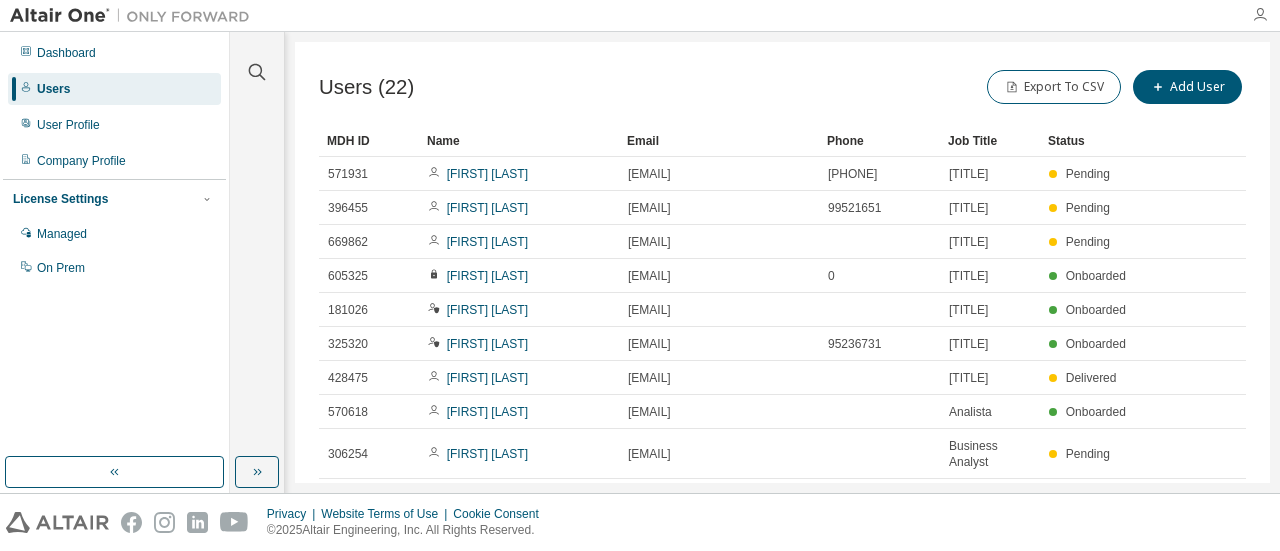 click at bounding box center (1260, 15) 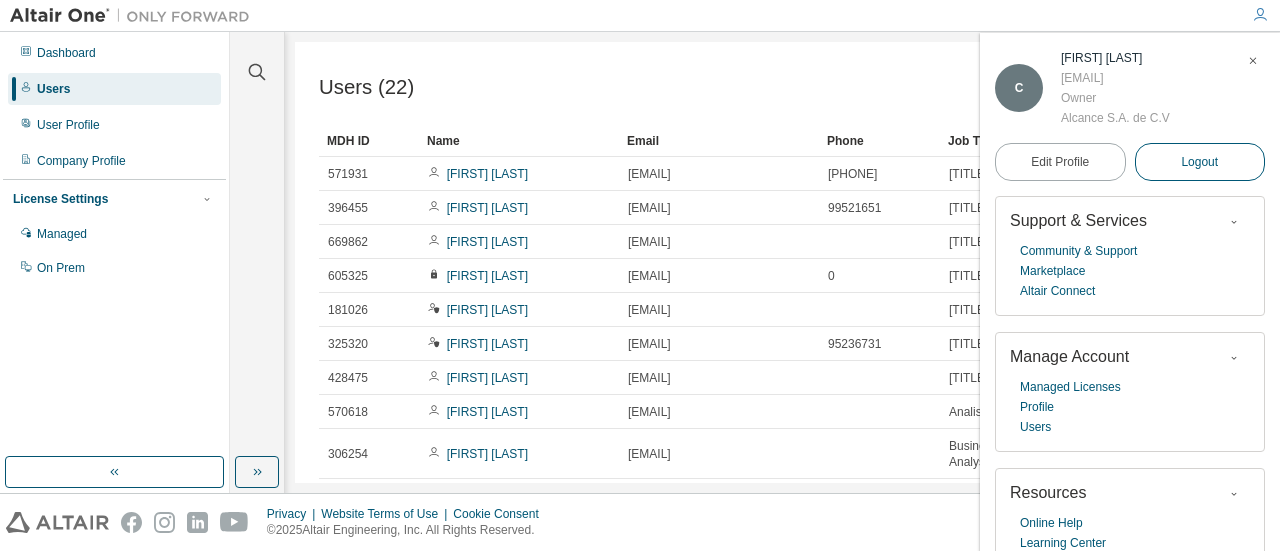 click on "Logout" at bounding box center (1200, 162) 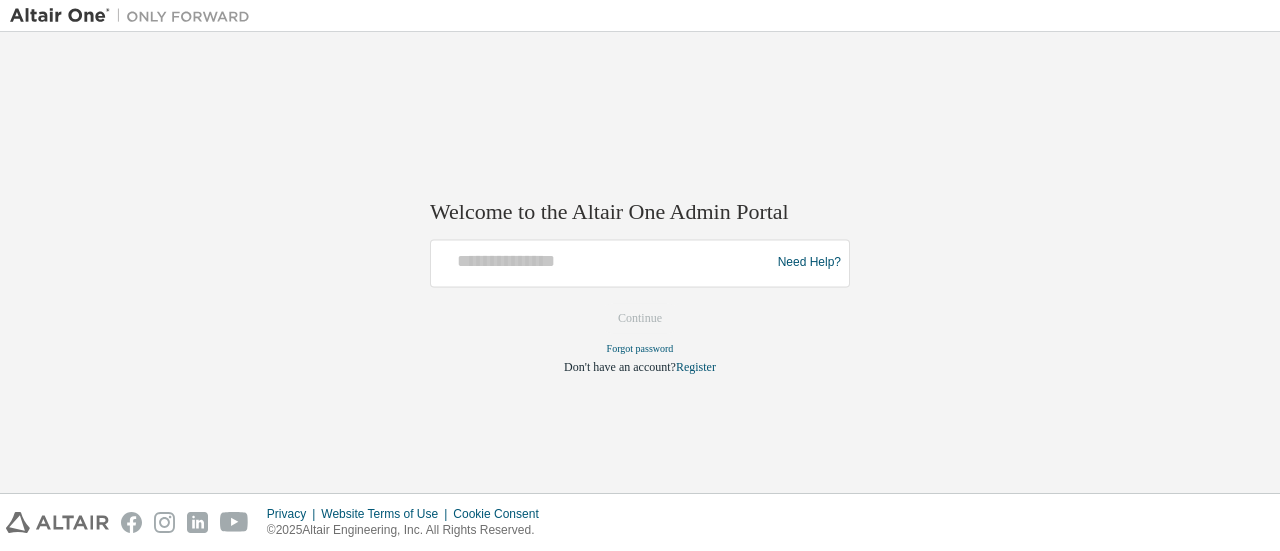 scroll, scrollTop: 0, scrollLeft: 0, axis: both 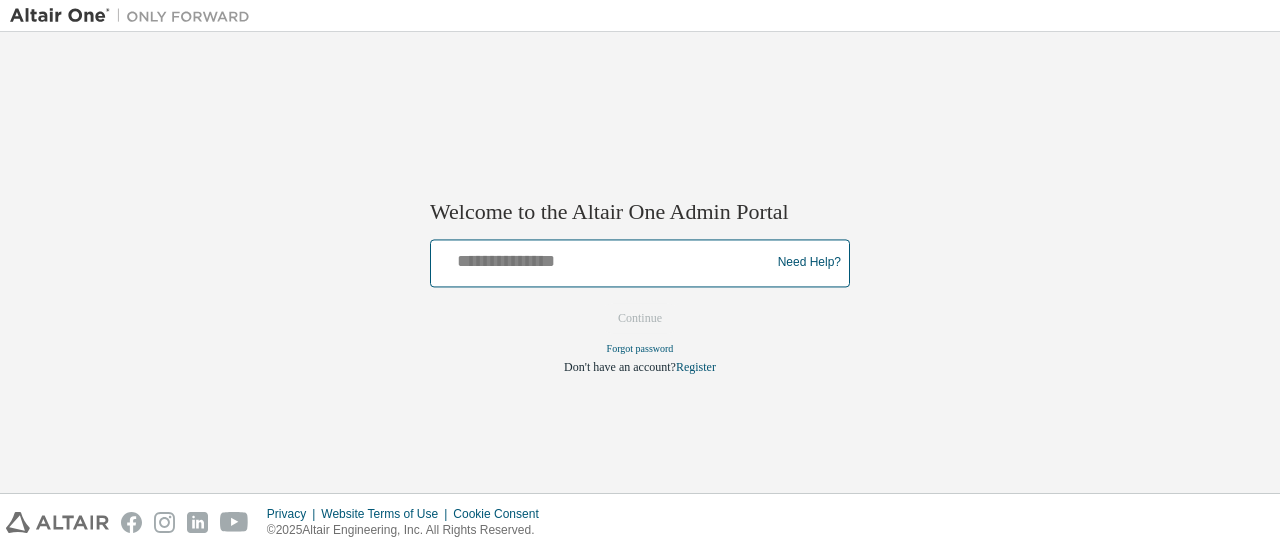 click at bounding box center [603, 258] 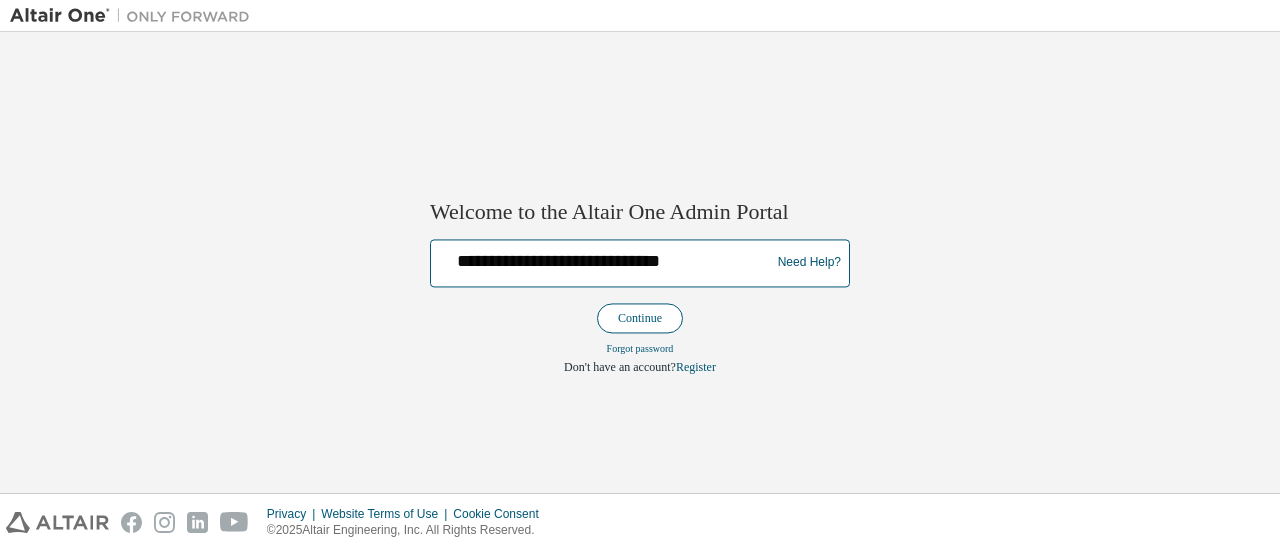 type on "**********" 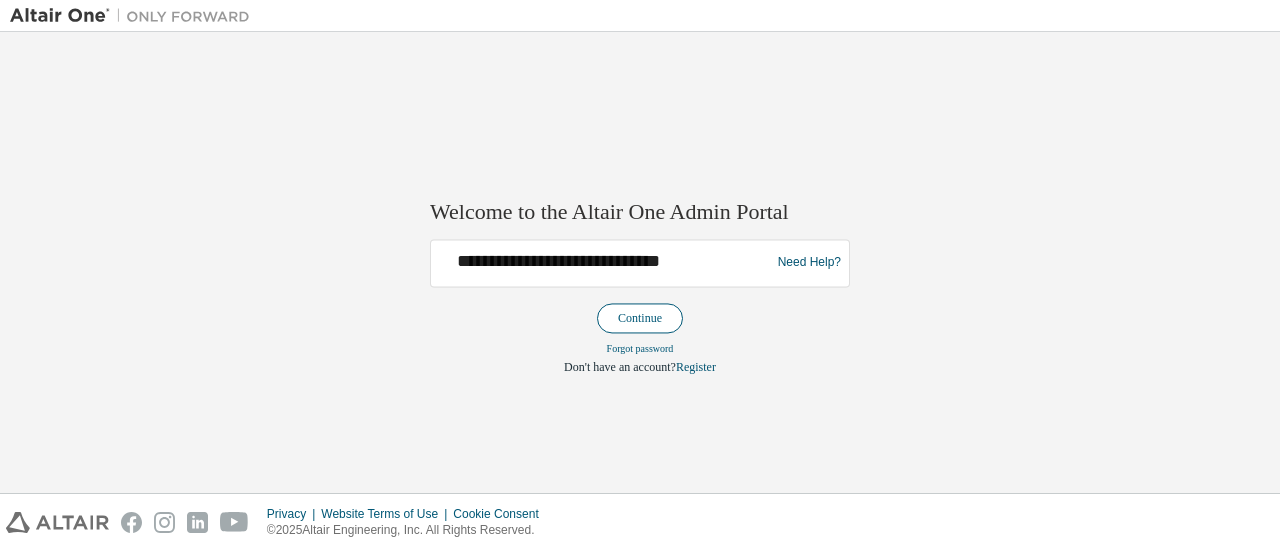 click on "Continue" at bounding box center [640, 318] 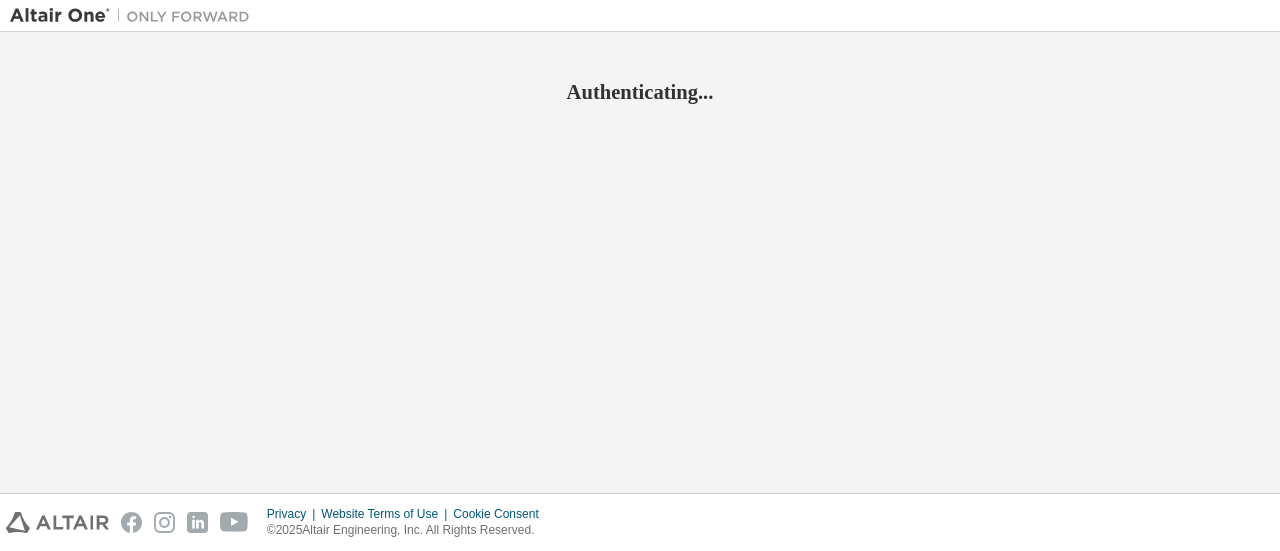 scroll, scrollTop: 0, scrollLeft: 0, axis: both 